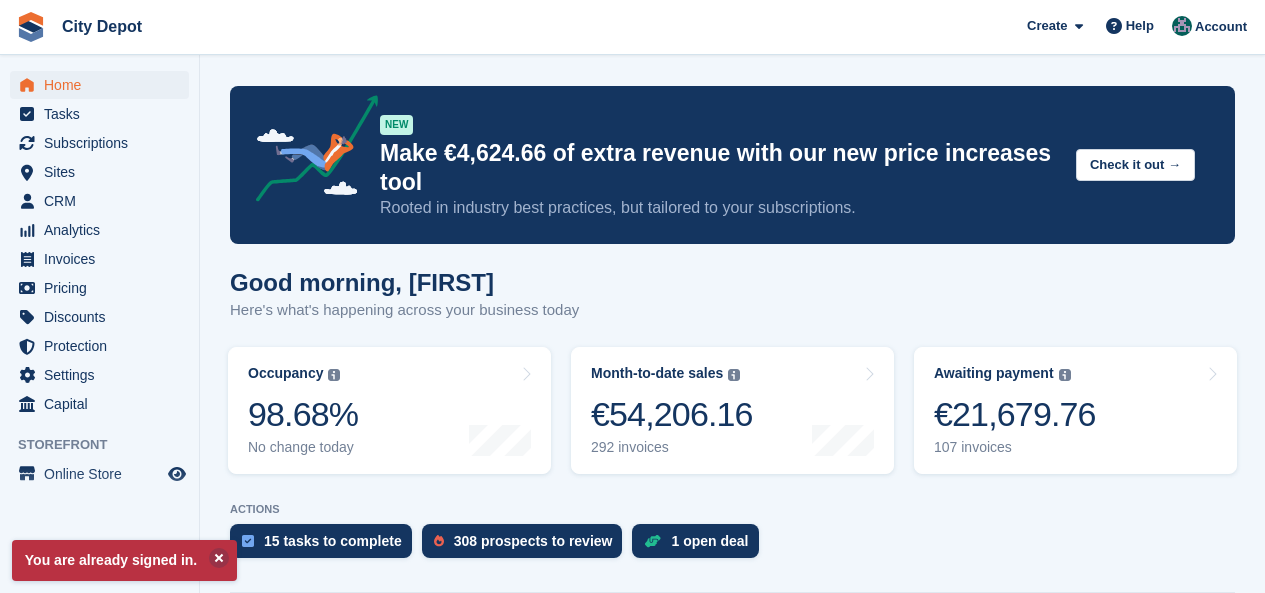 scroll, scrollTop: 0, scrollLeft: 0, axis: both 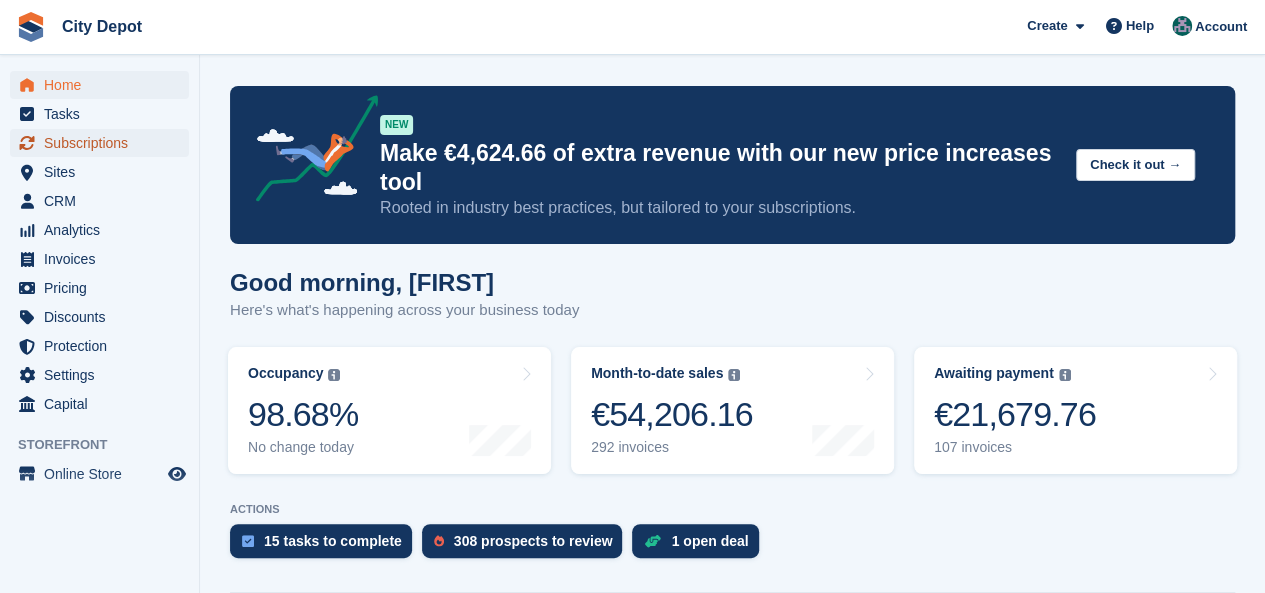 click on "Subscriptions" at bounding box center [104, 143] 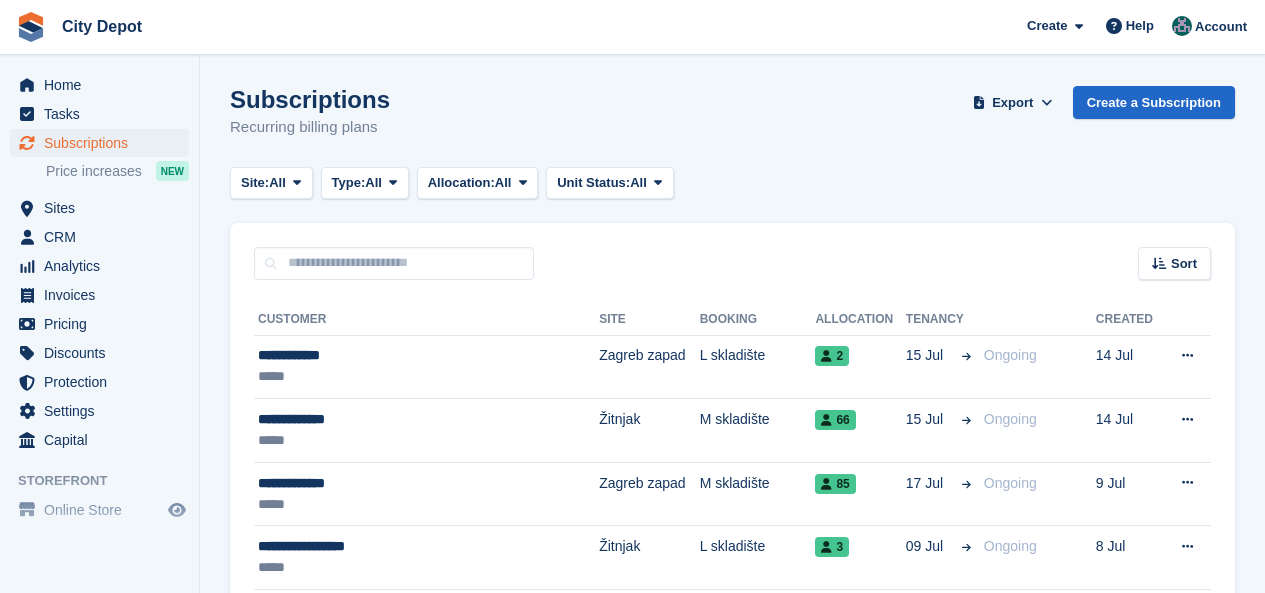 scroll, scrollTop: 0, scrollLeft: 0, axis: both 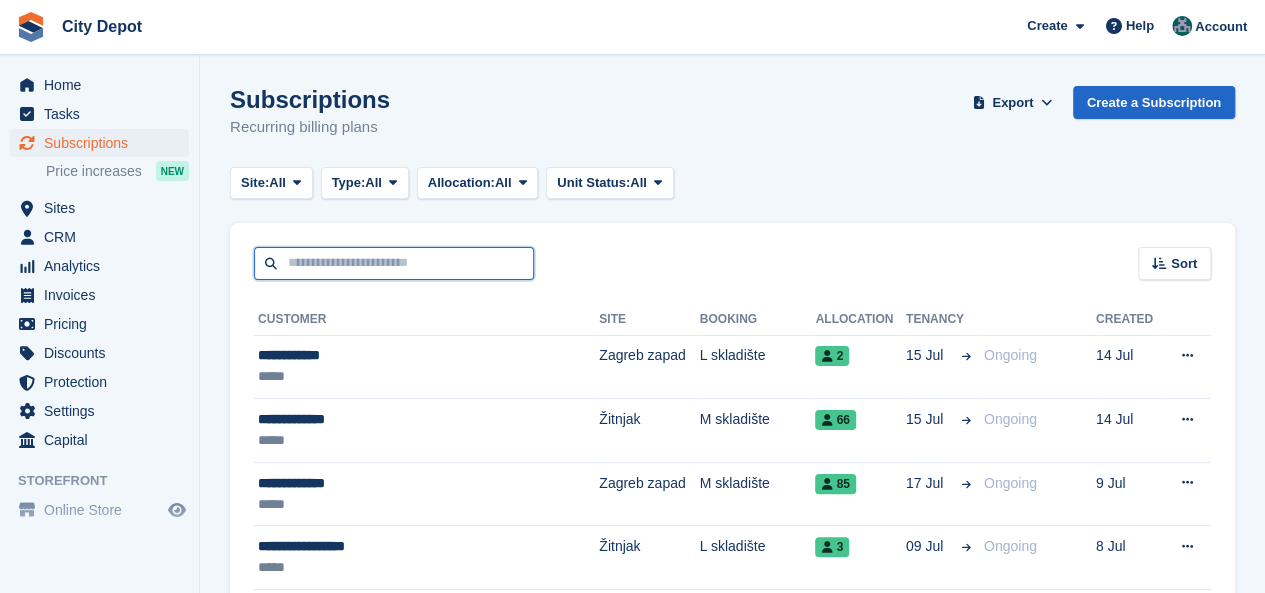 drag, startPoint x: 402, startPoint y: 257, endPoint x: 418, endPoint y: 244, distance: 20.615528 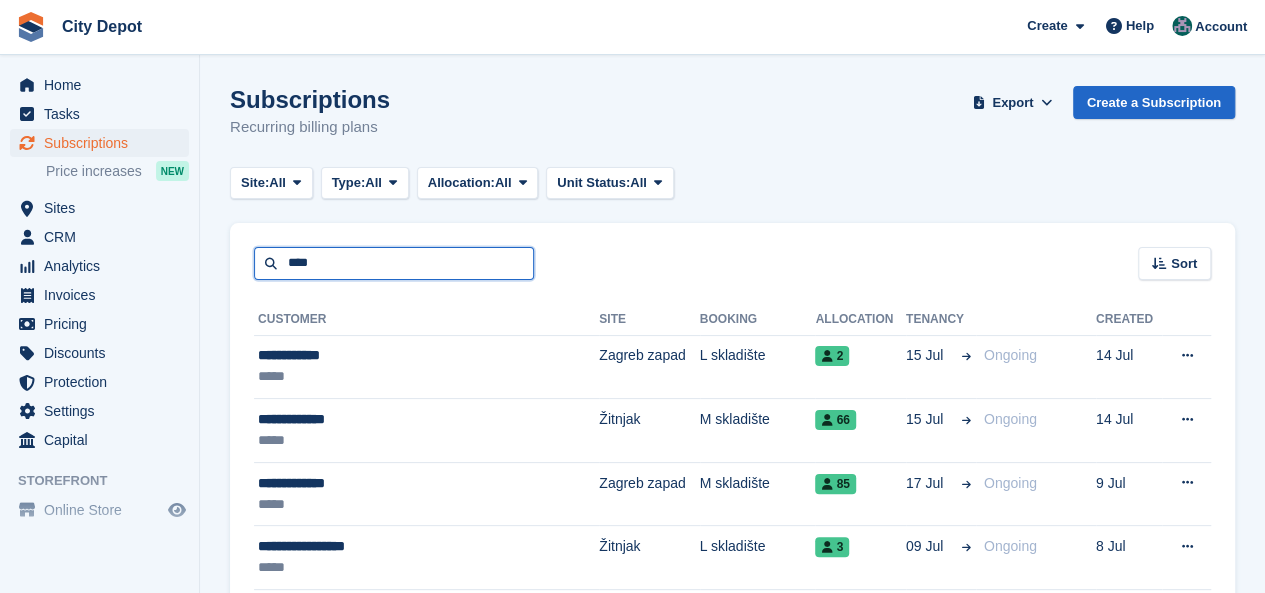 type on "***" 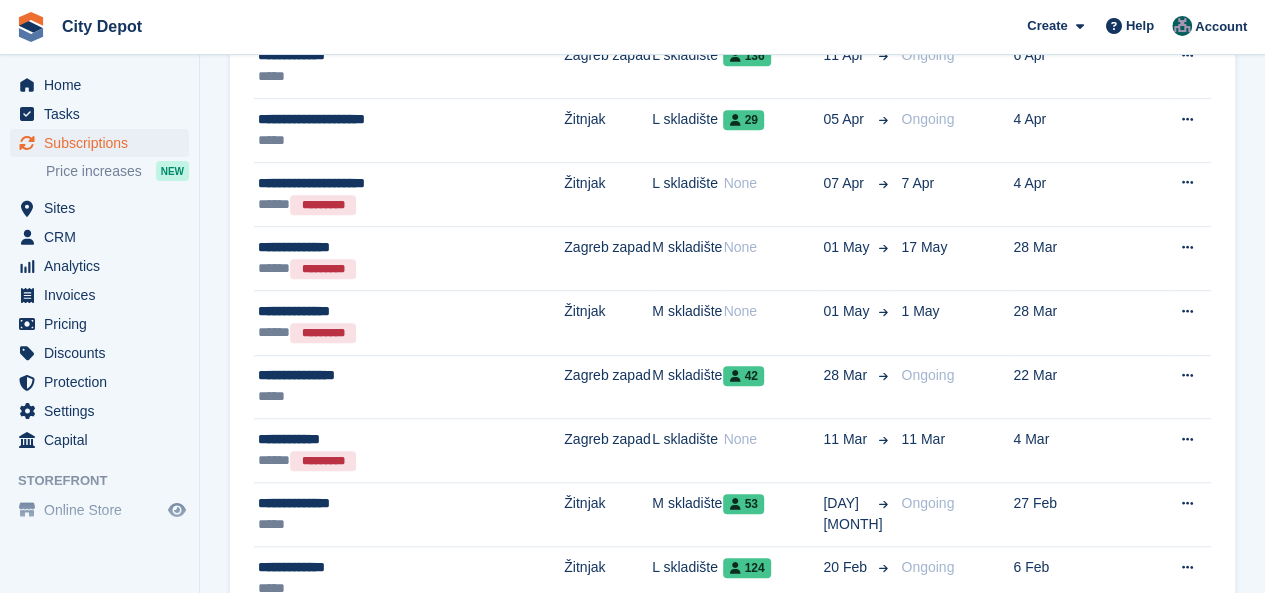 scroll, scrollTop: 700, scrollLeft: 0, axis: vertical 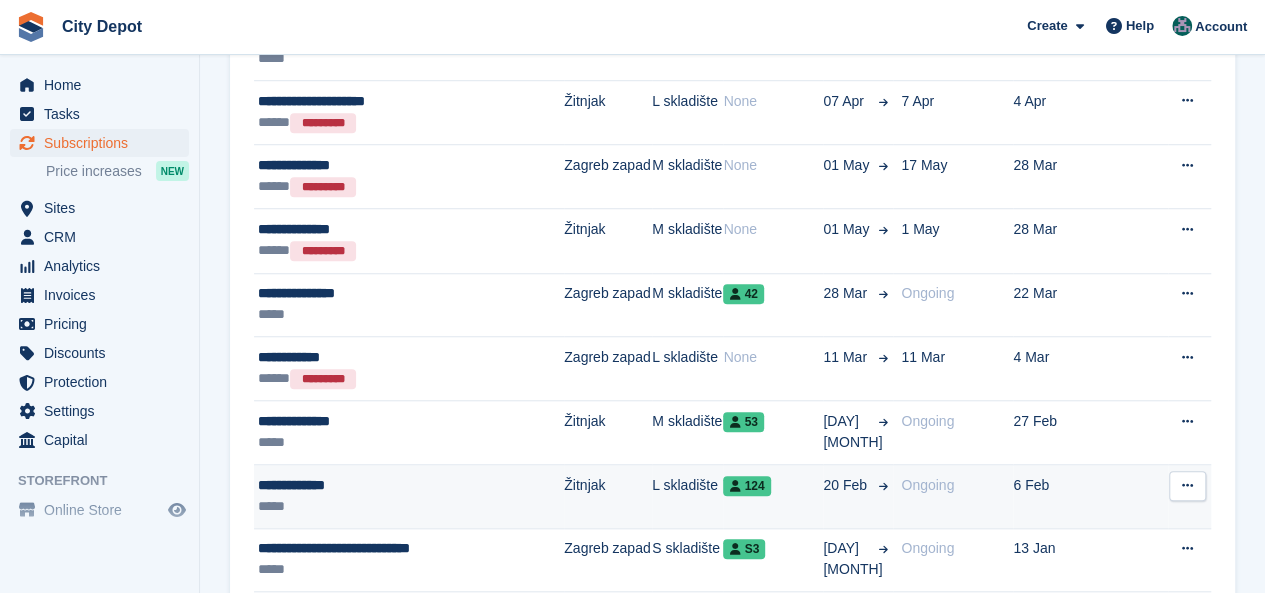 click on "**********" at bounding box center (408, 485) 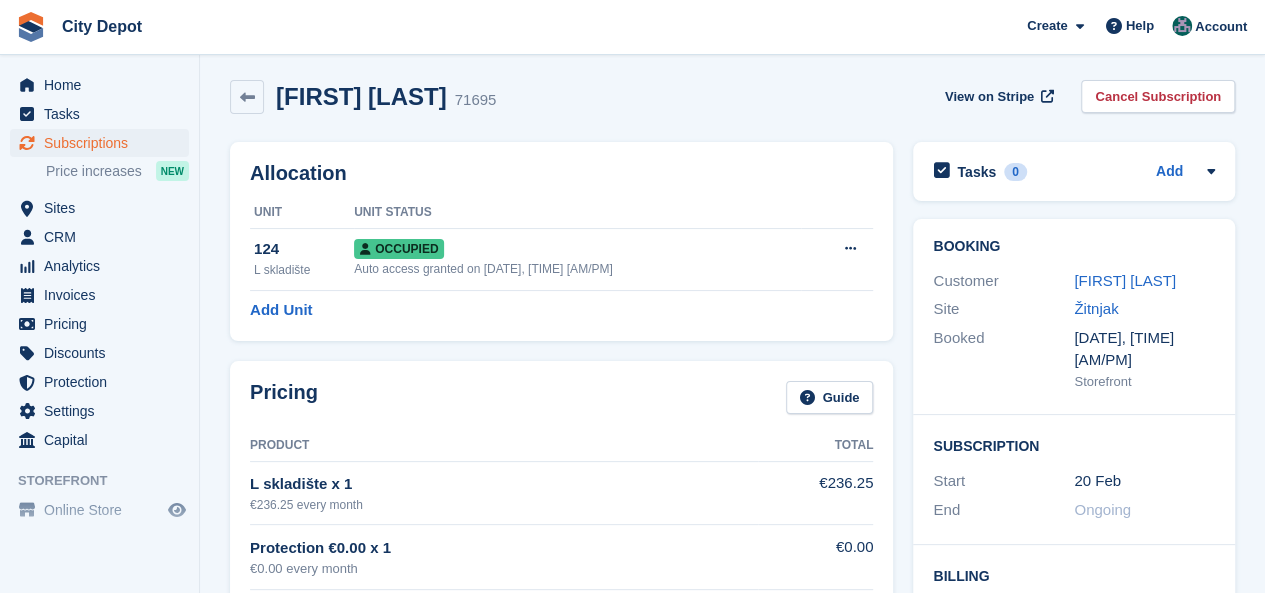 scroll, scrollTop: 0, scrollLeft: 0, axis: both 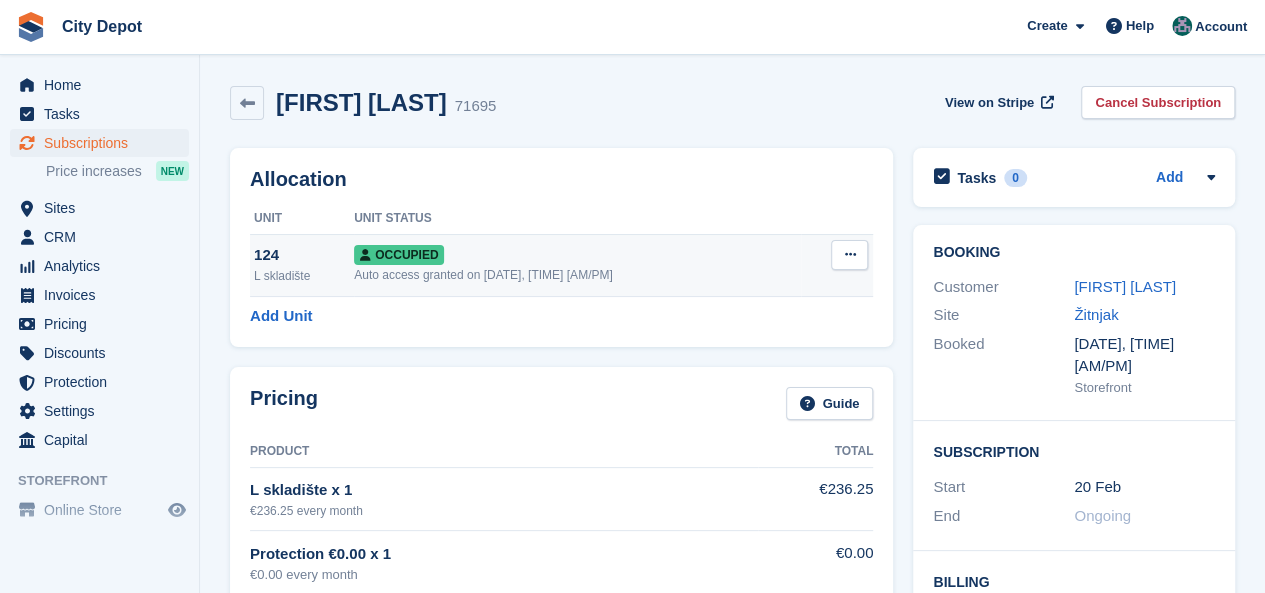 click on "Auto access granted on [DATE],   [TIME] [AM/PM]" at bounding box center [577, 275] 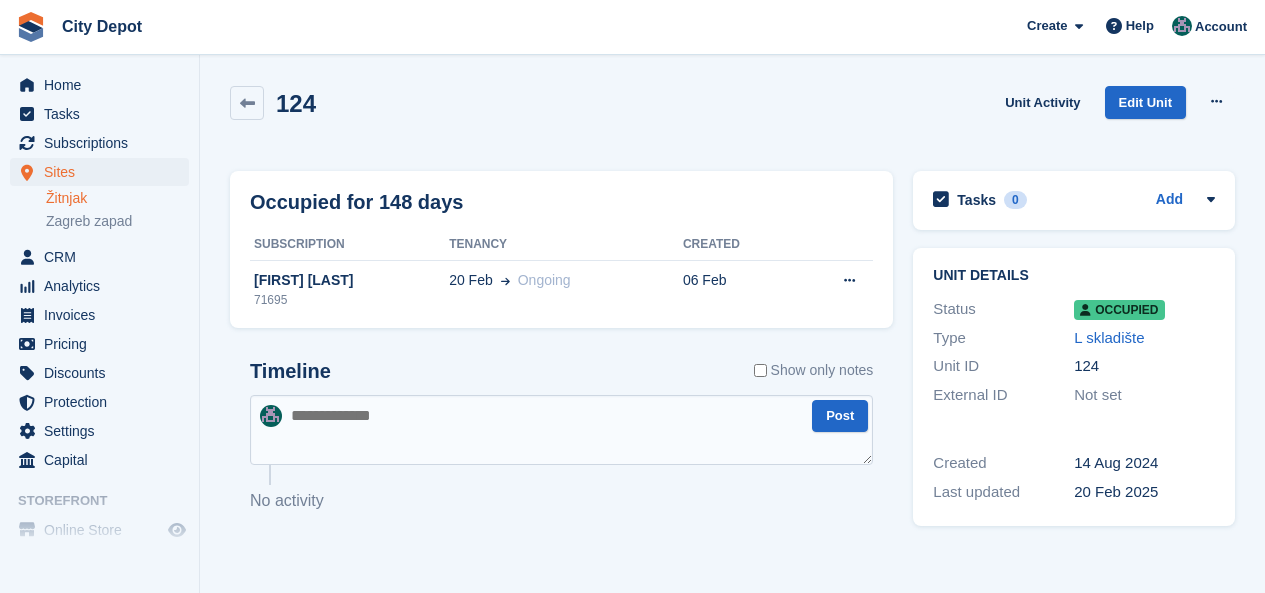 scroll, scrollTop: 0, scrollLeft: 0, axis: both 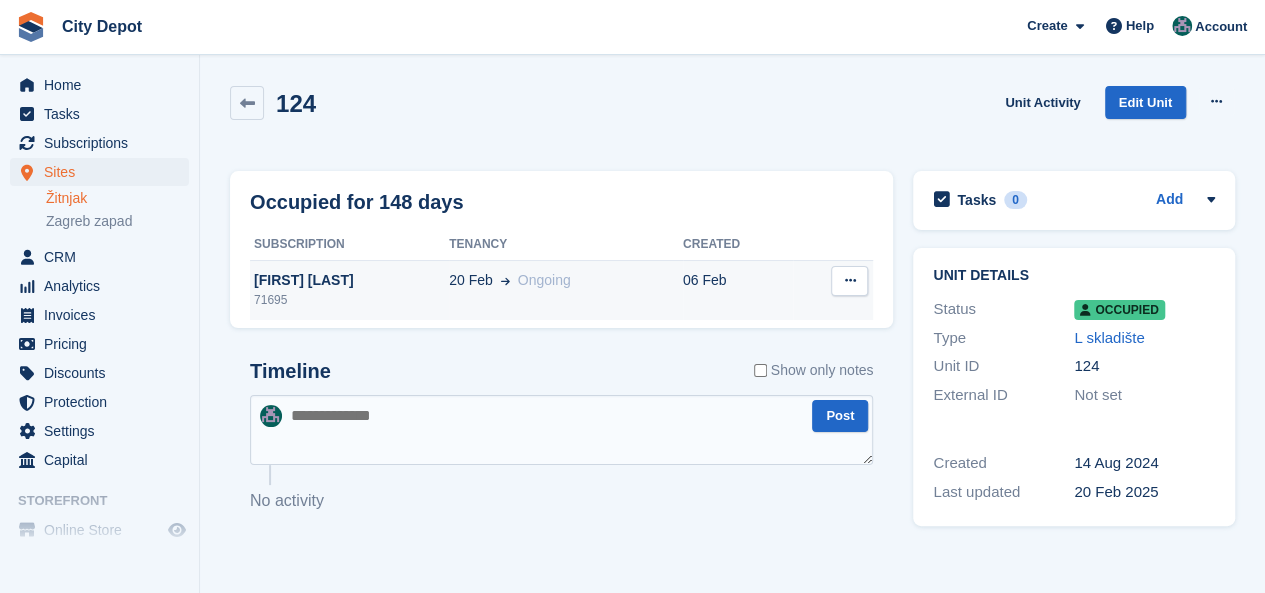 click at bounding box center (849, 281) 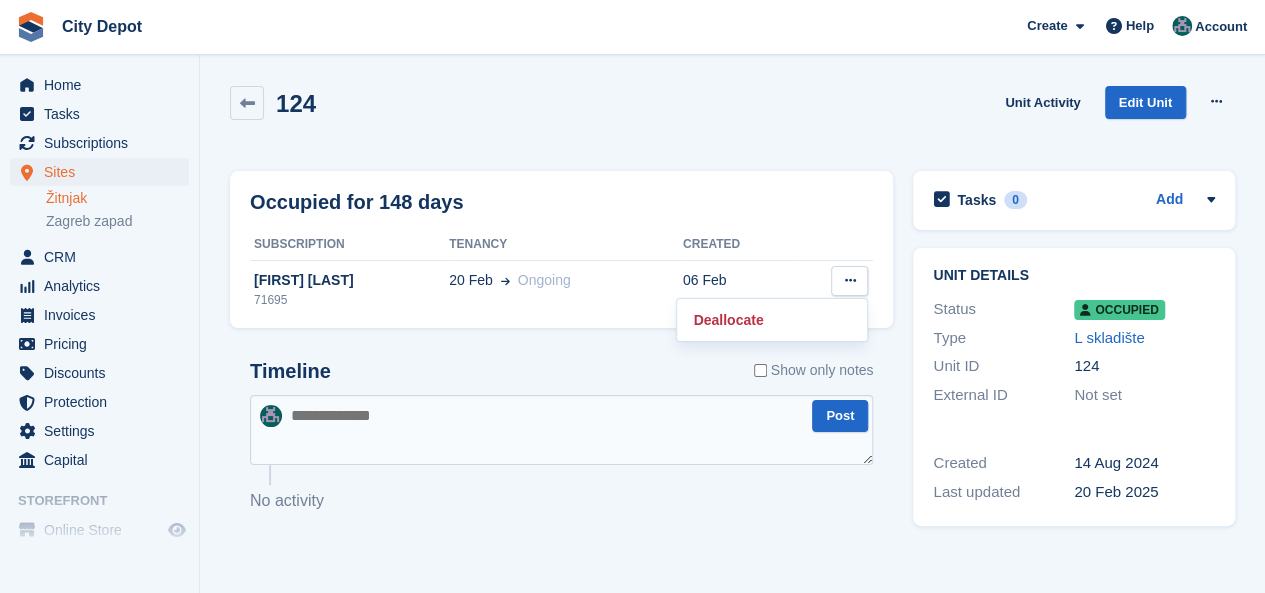click on "Timeline
Show only notes
Post
No activity" at bounding box center (561, 448) 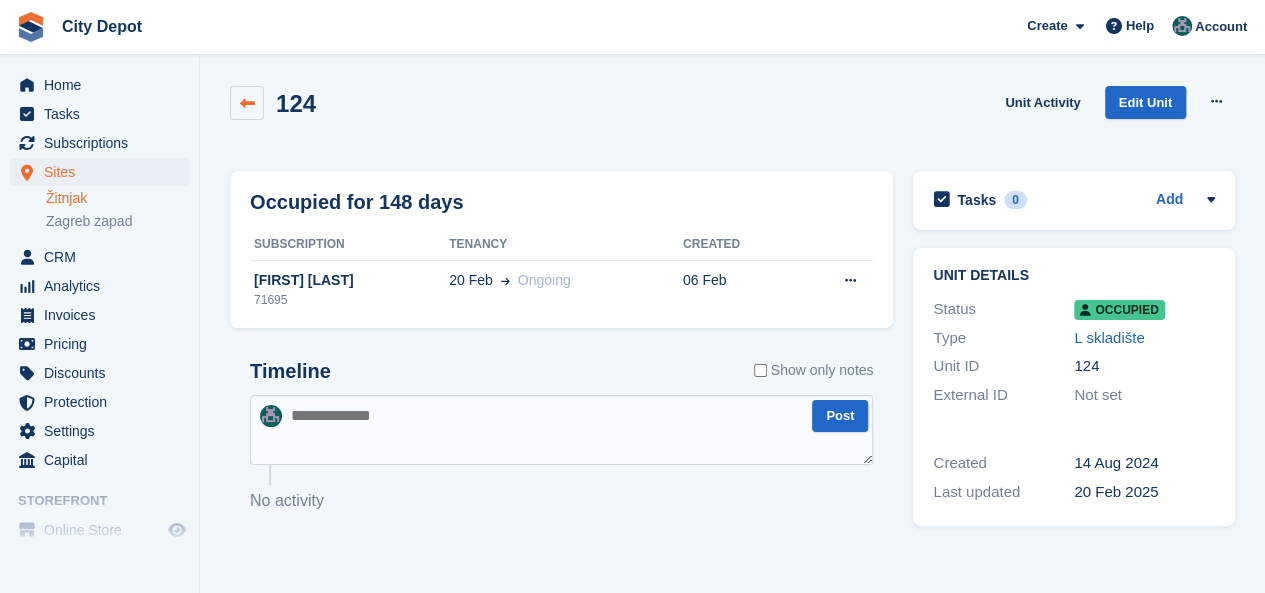 click at bounding box center (247, 103) 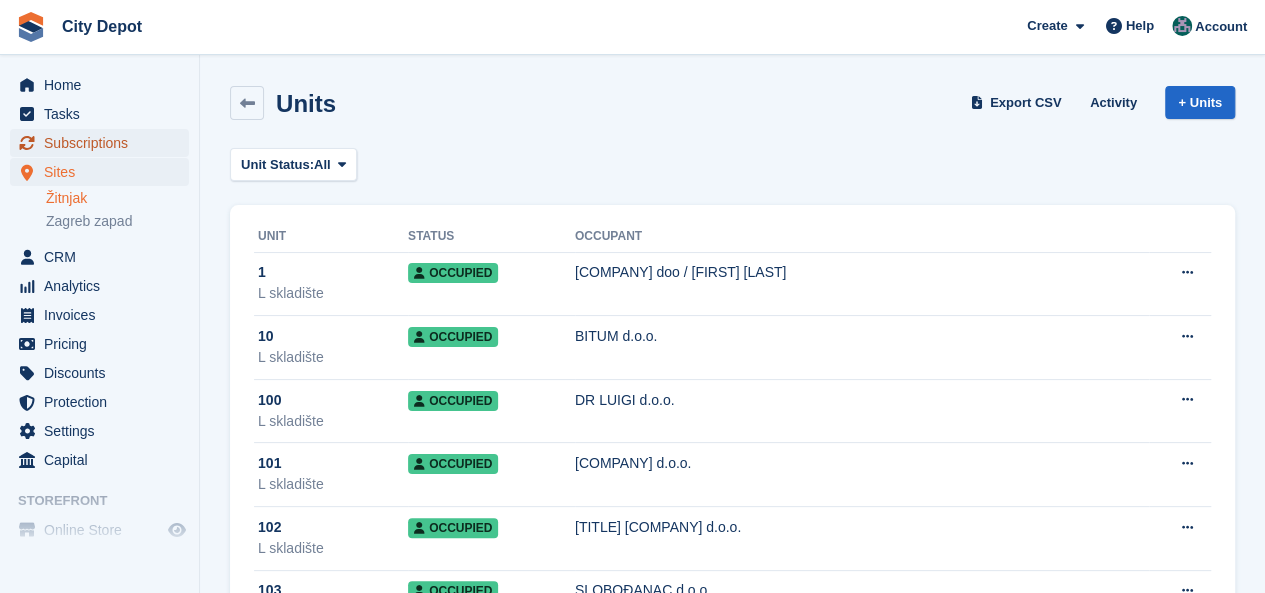 click on "Subscriptions" at bounding box center (104, 143) 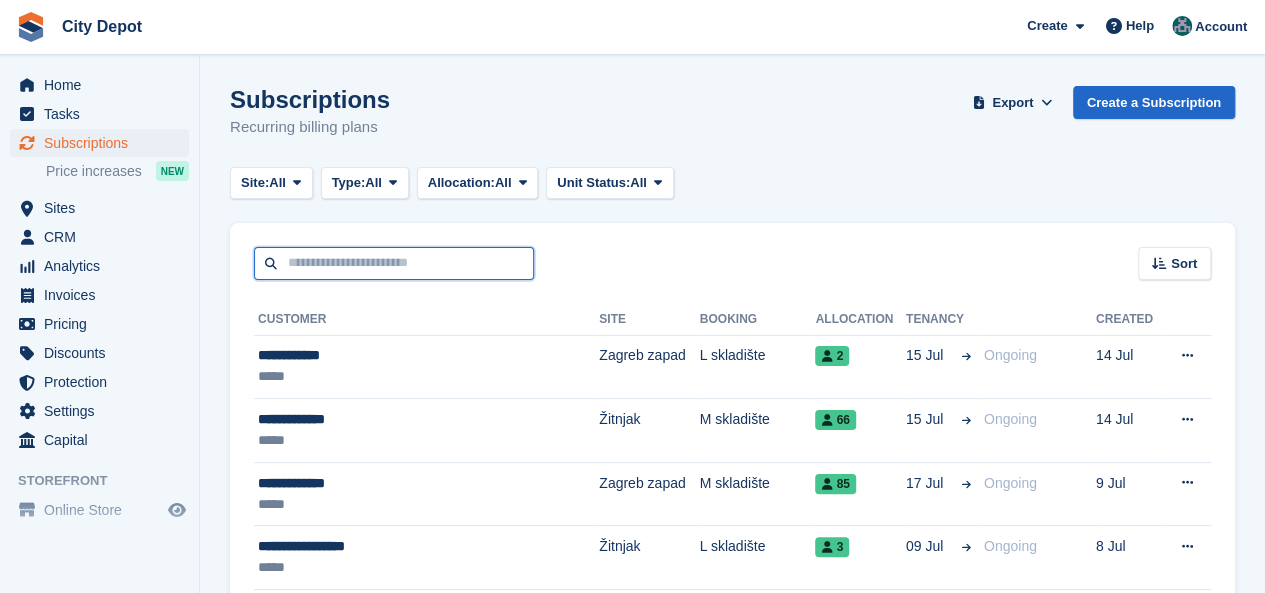 click at bounding box center (394, 263) 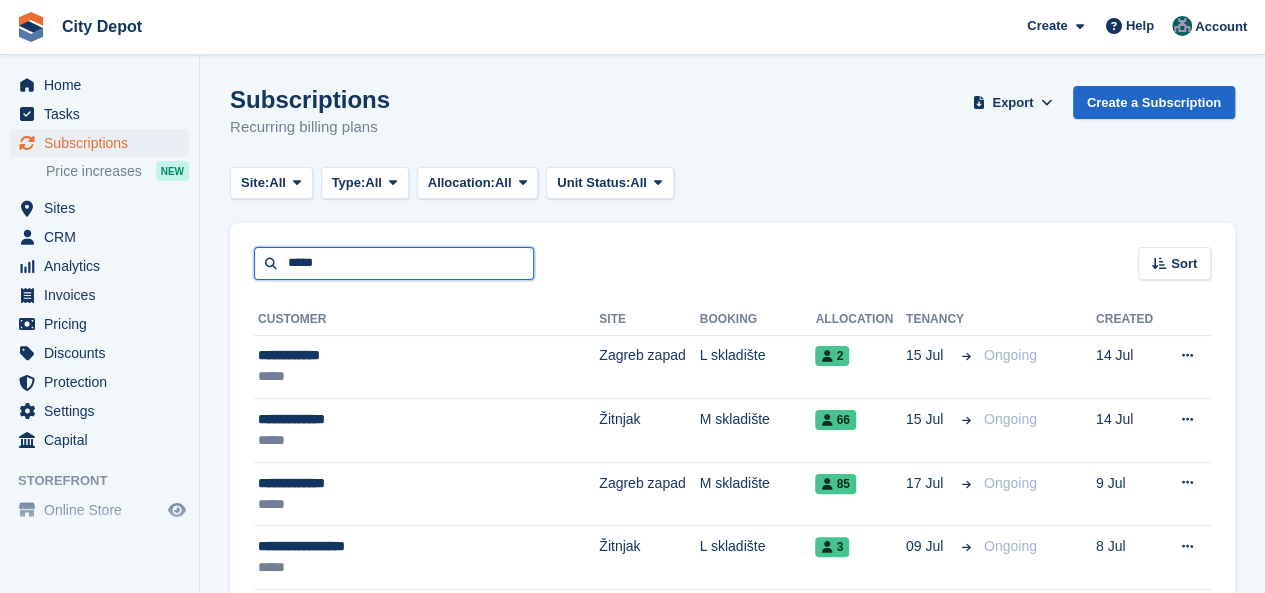 type on "*****" 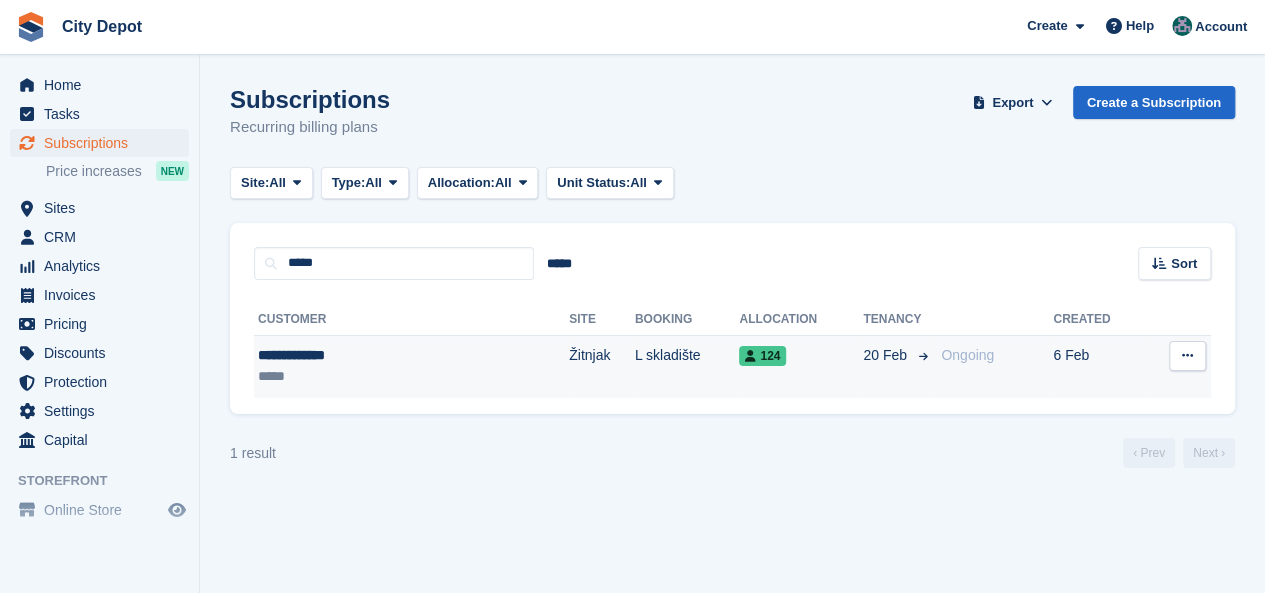 click on "**********" at bounding box center [411, 366] 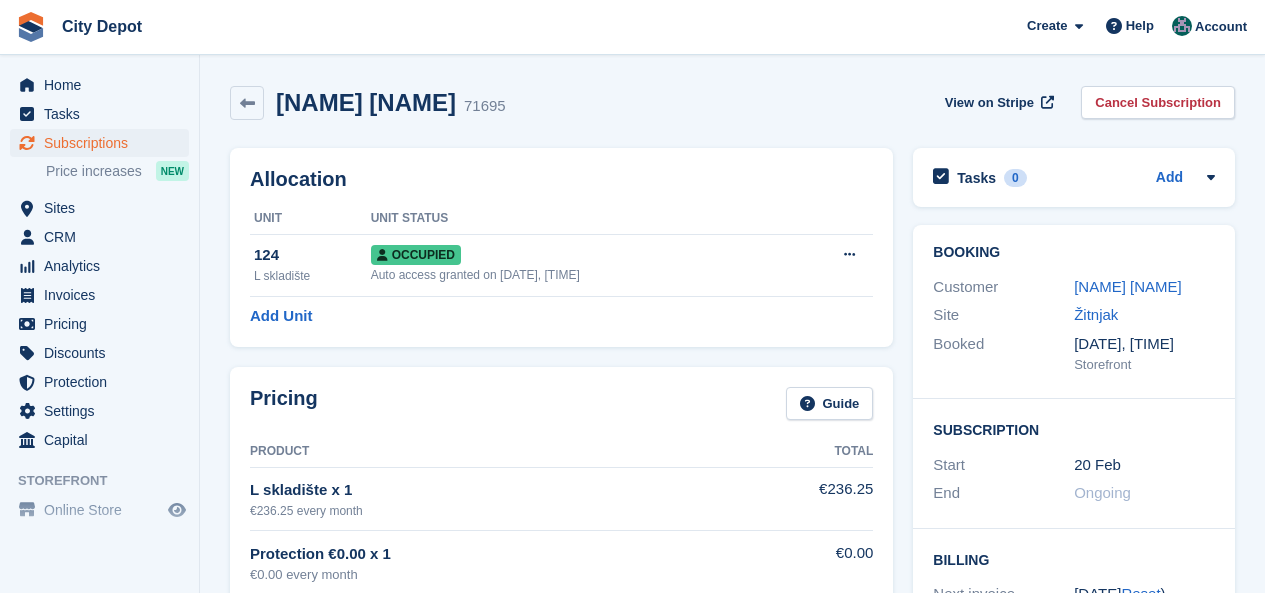 scroll, scrollTop: 0, scrollLeft: 0, axis: both 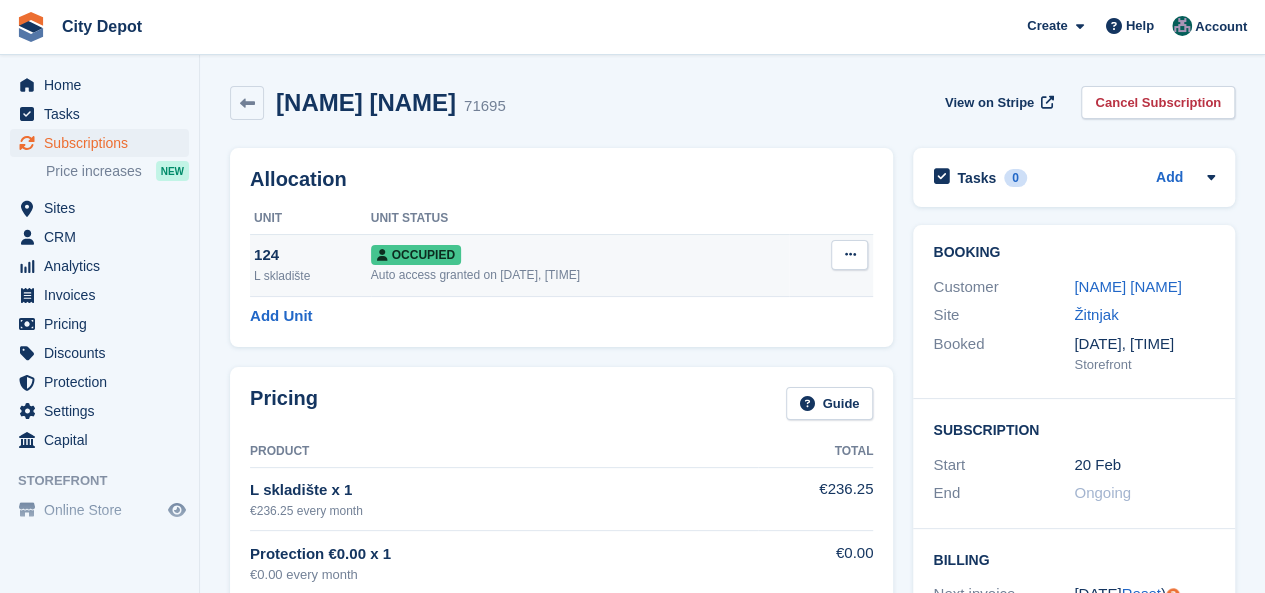 click on "Auto access granted on [DATE], [TIME]" at bounding box center [580, 275] 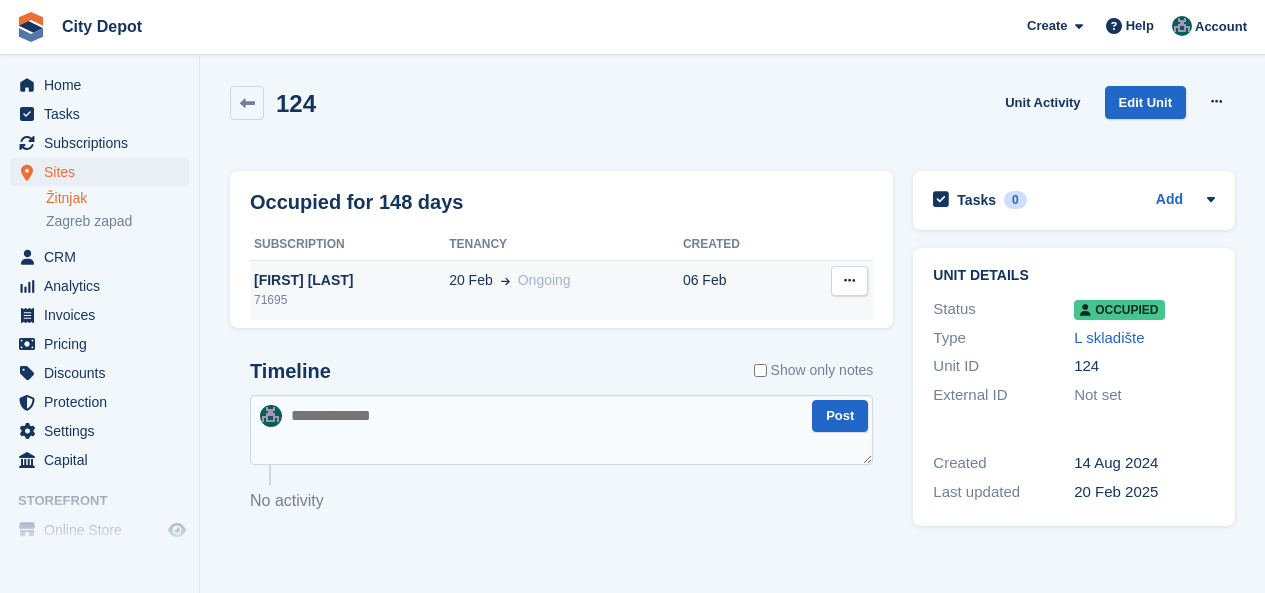 scroll, scrollTop: 0, scrollLeft: 0, axis: both 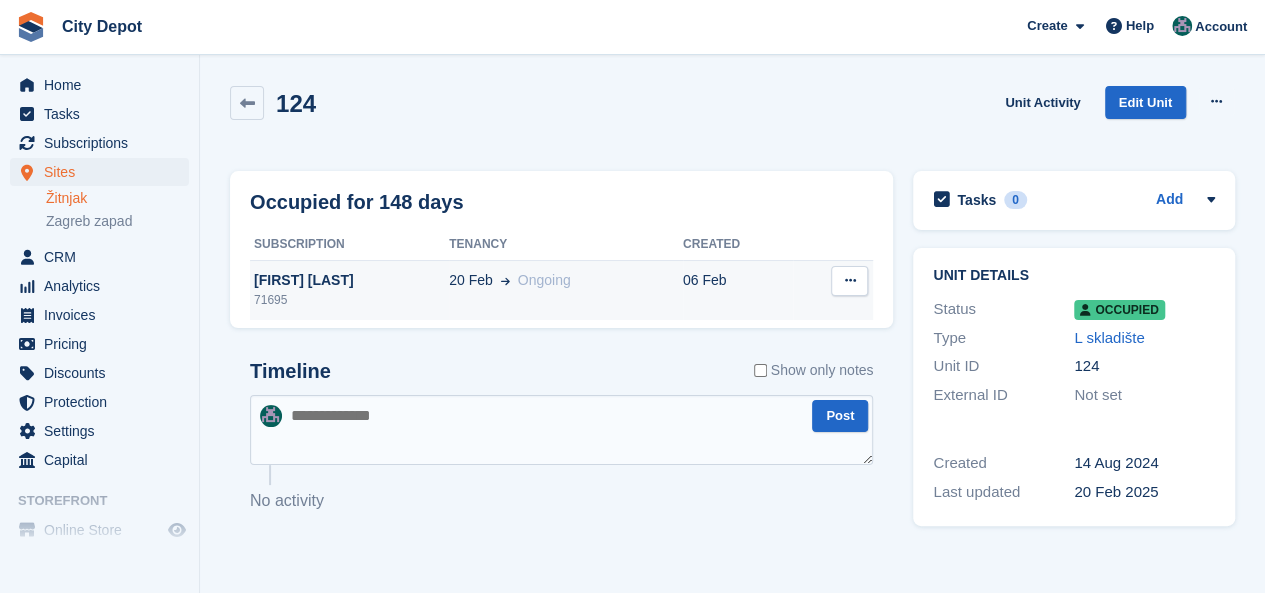 click at bounding box center [849, 280] 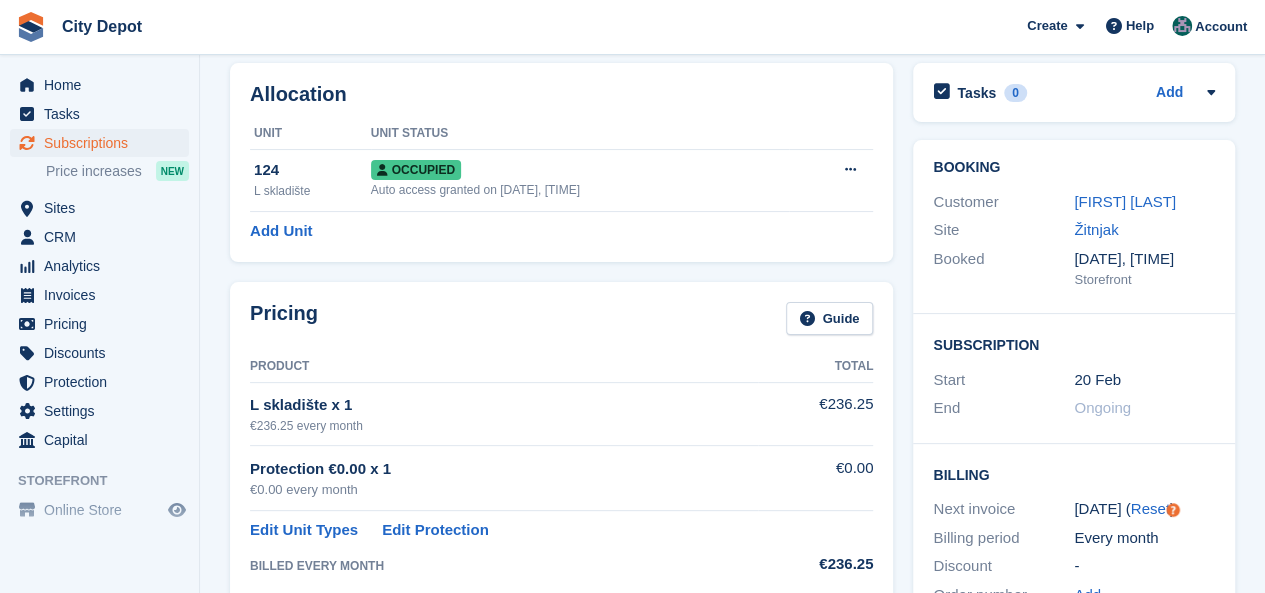 scroll, scrollTop: 0, scrollLeft: 0, axis: both 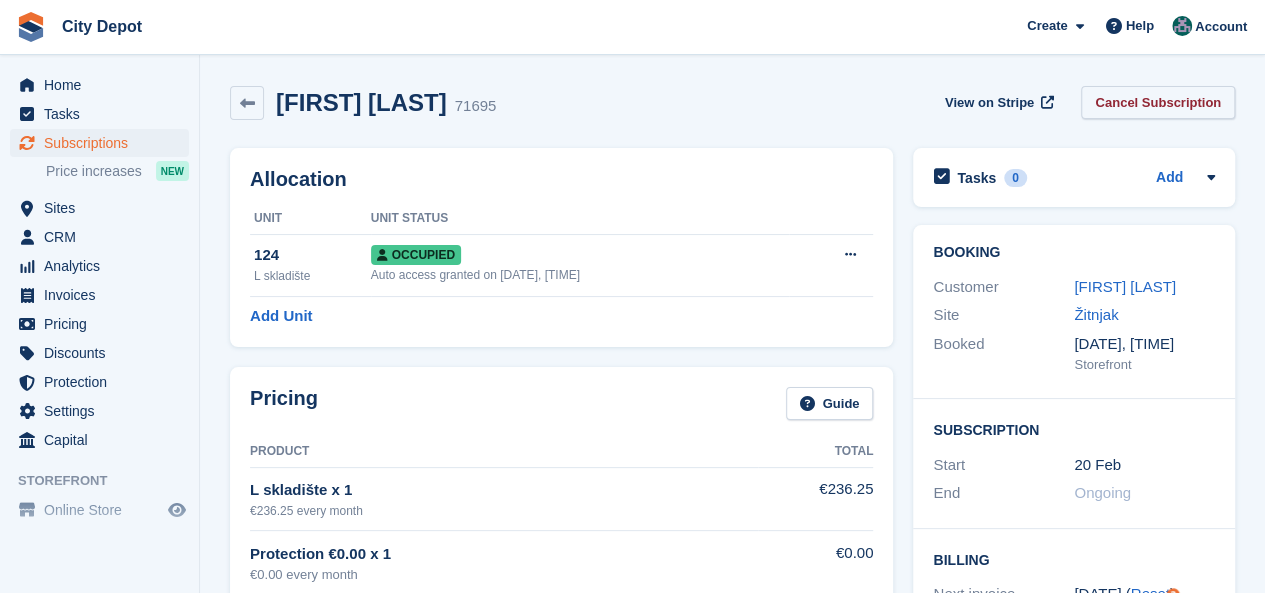 click on "Cancel Subscription" at bounding box center (1158, 102) 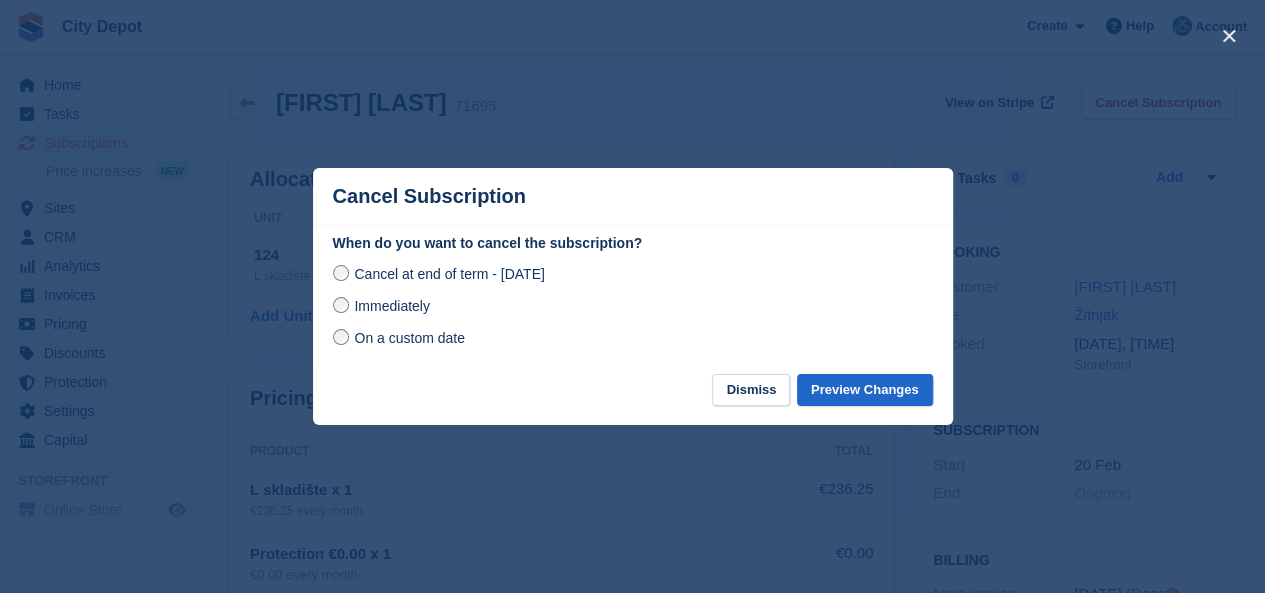 drag, startPoint x: 396, startPoint y: 352, endPoint x: 394, endPoint y: 337, distance: 15.132746 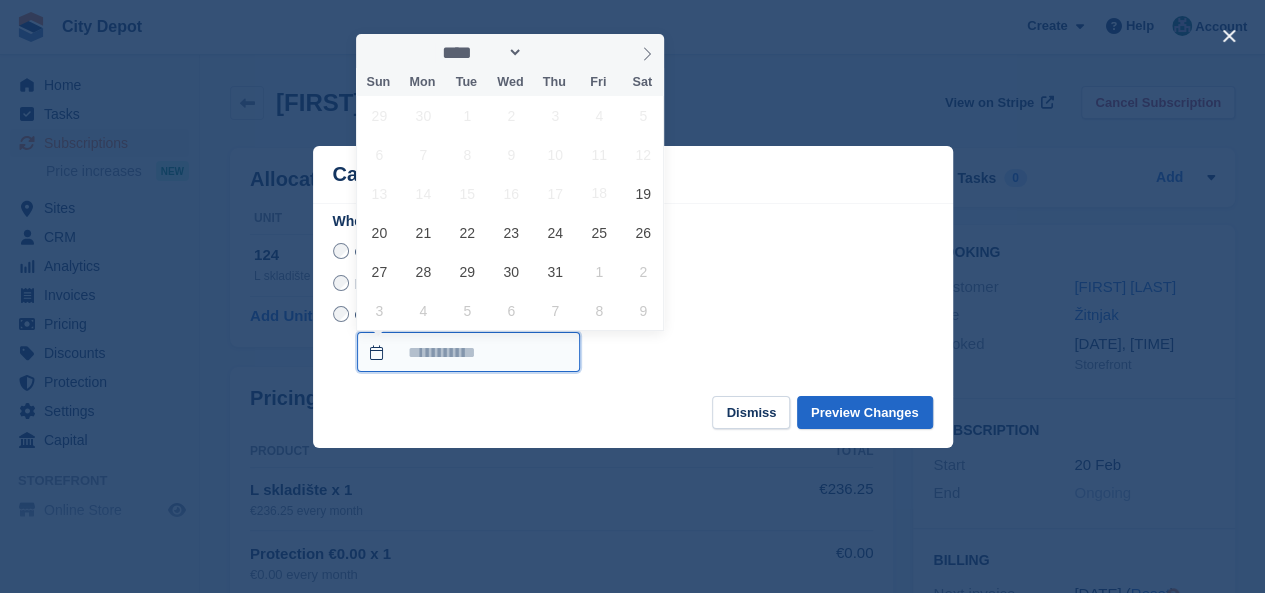 click on "On a custom date" at bounding box center (468, 352) 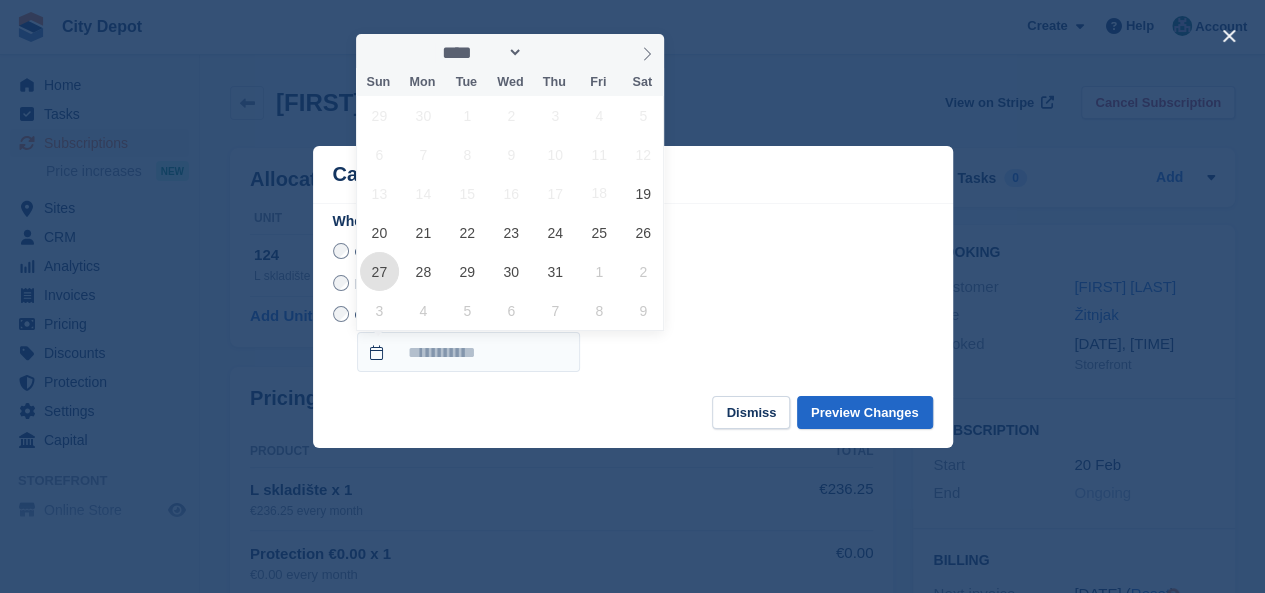 click on "27" at bounding box center (379, 271) 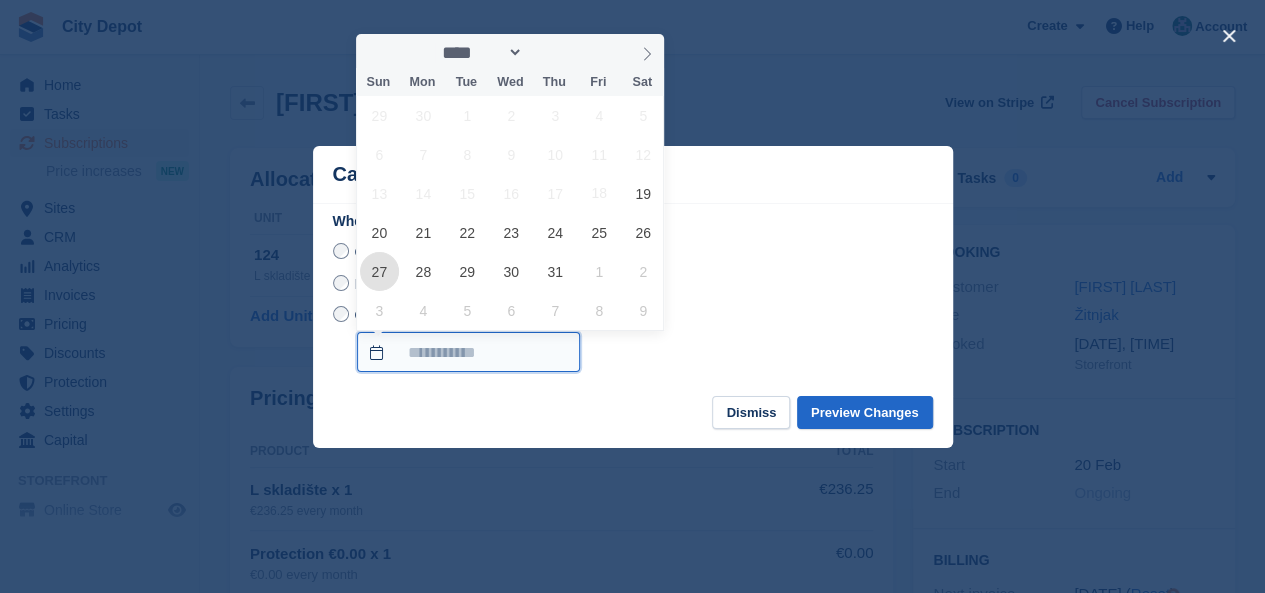 type on "**********" 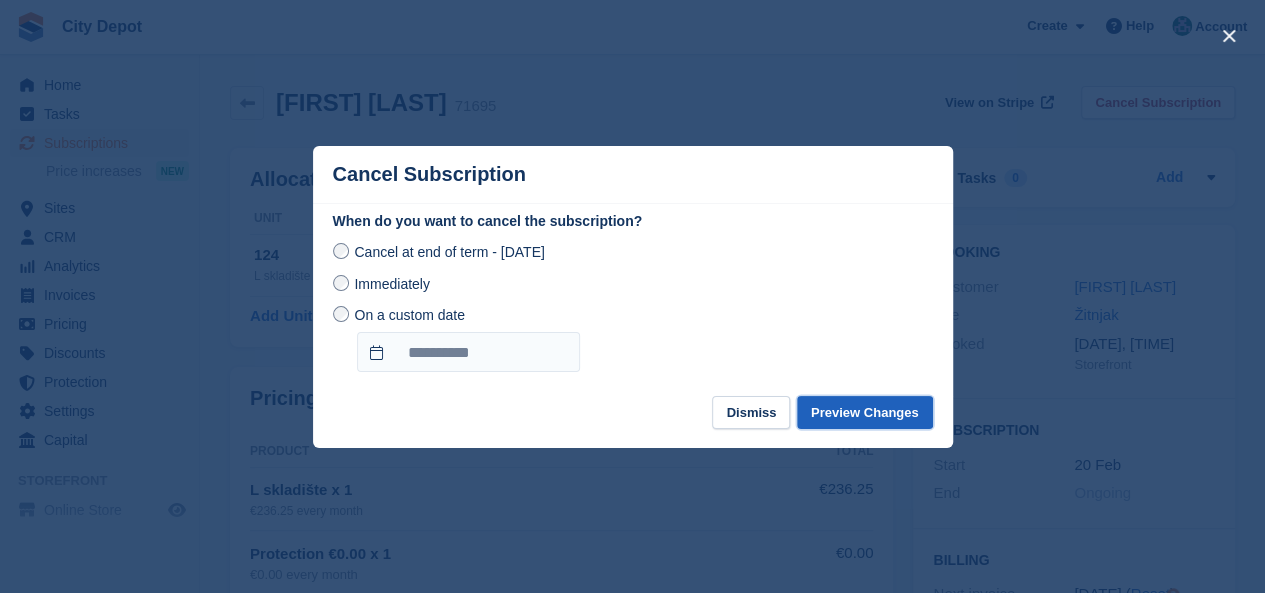 click on "Preview Changes" at bounding box center [865, 412] 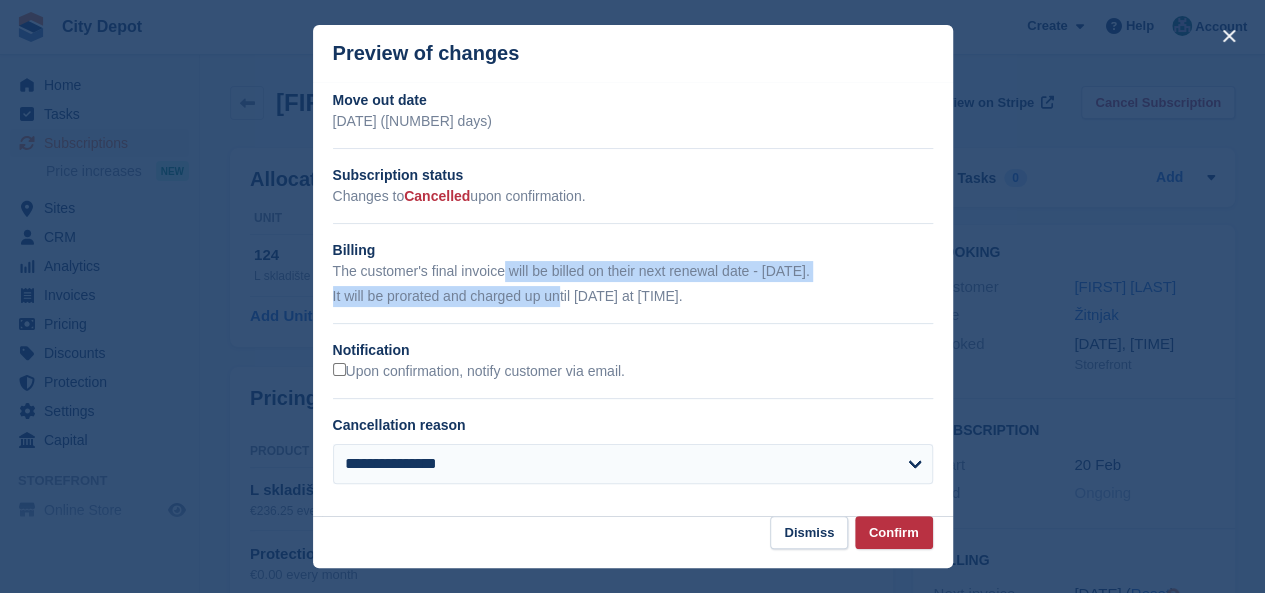 drag, startPoint x: 510, startPoint y: 277, endPoint x: 564, endPoint y: 293, distance: 56.32051 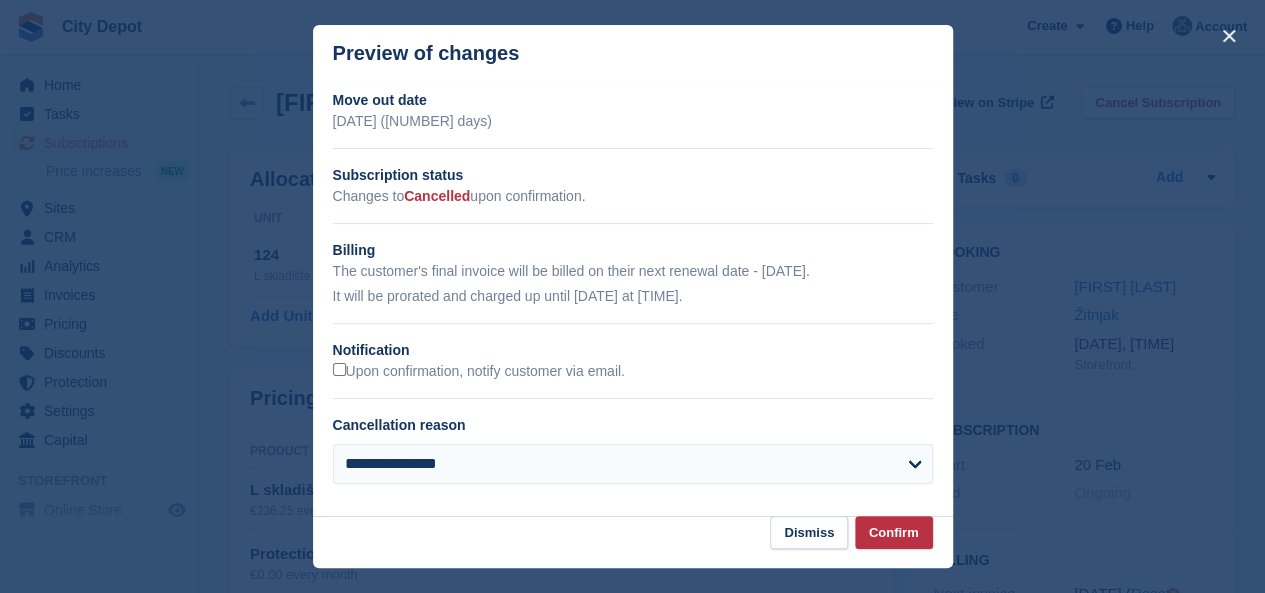 click on "It will be prorated and charged up until 27 Jul at 6pm." at bounding box center [633, 296] 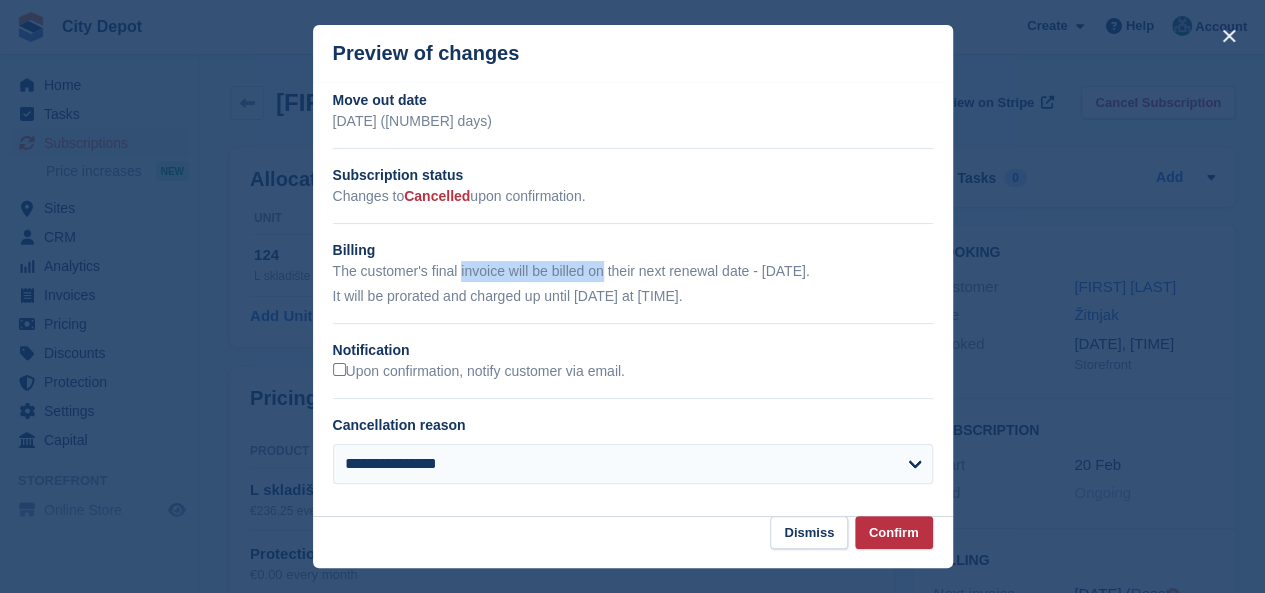 drag, startPoint x: 458, startPoint y: 276, endPoint x: 600, endPoint y: 271, distance: 142.088 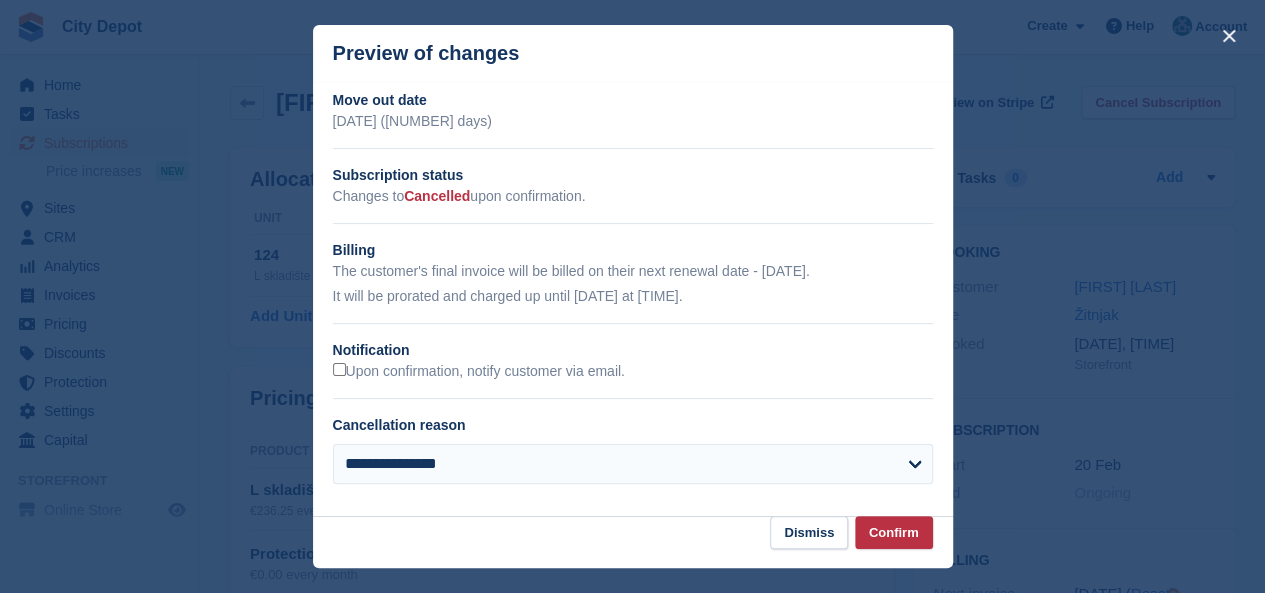 click on "The customer's final invoice will be billed on their next renewal date - 20 Jul." at bounding box center (633, 271) 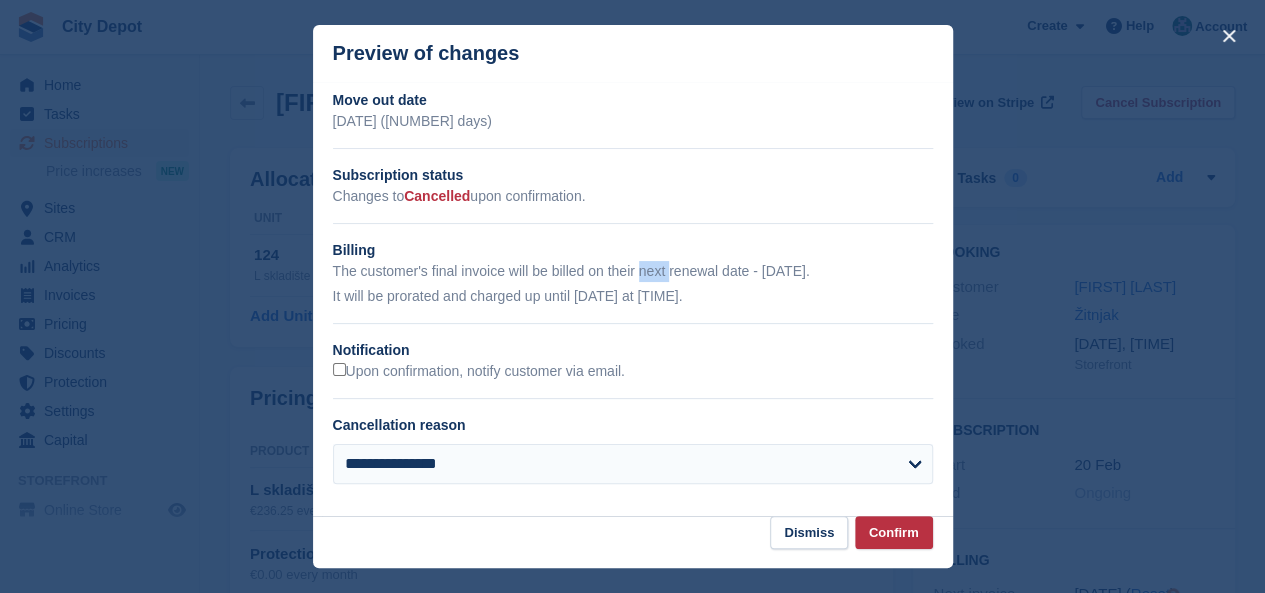 click on "The customer's final invoice will be billed on their next renewal date - 20 Jul." at bounding box center [633, 271] 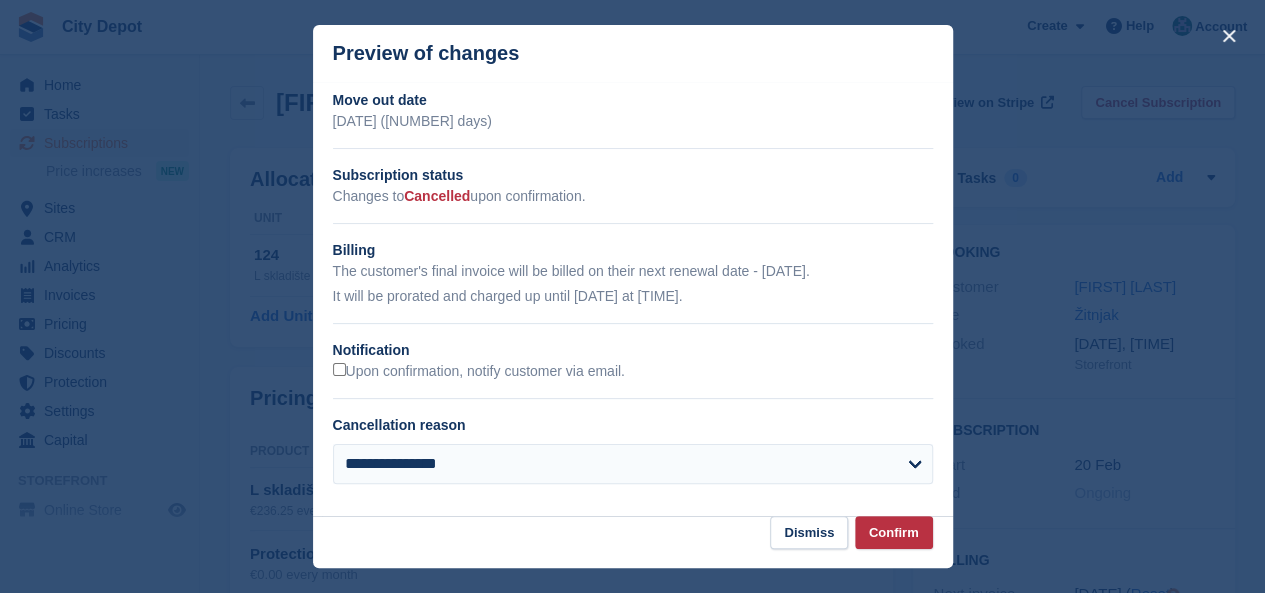 click on "The customer's final invoice will be billed on their next renewal date - 20 Jul." at bounding box center [633, 271] 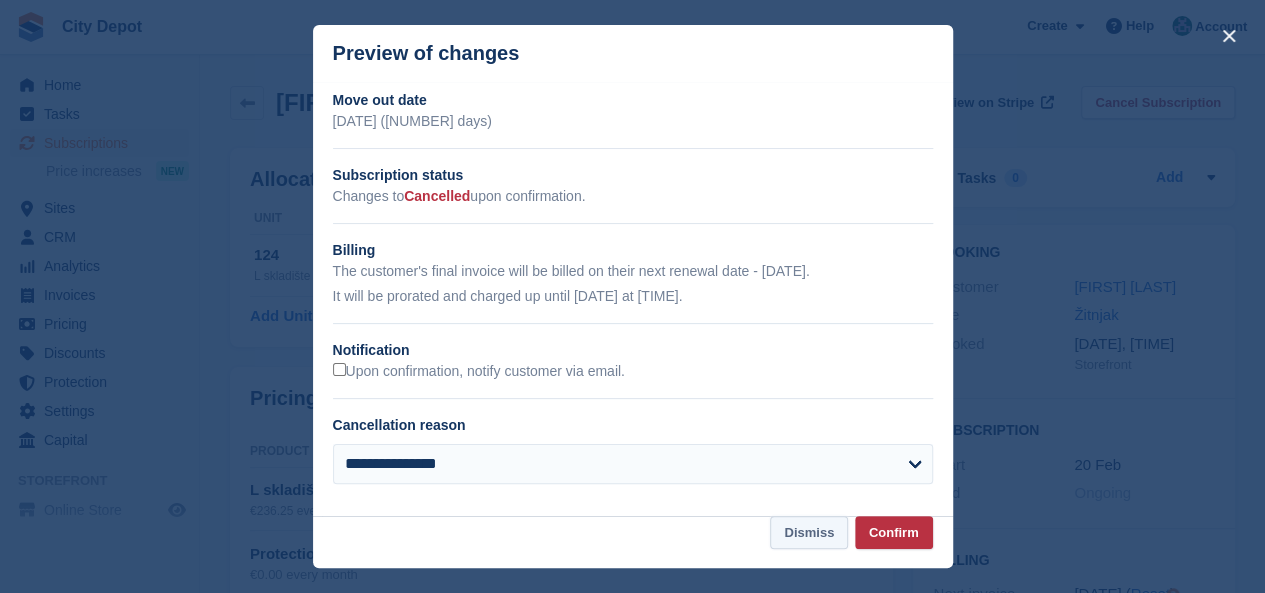 click on "Dismiss" at bounding box center [809, 532] 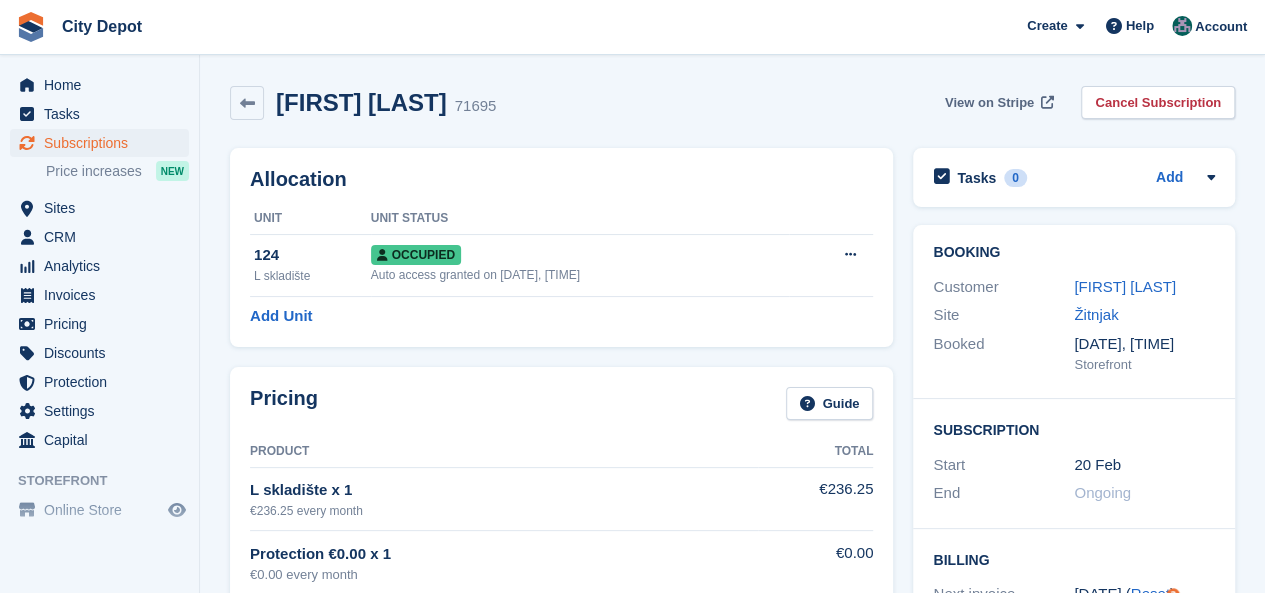 click on "View on Stripe" at bounding box center (989, 103) 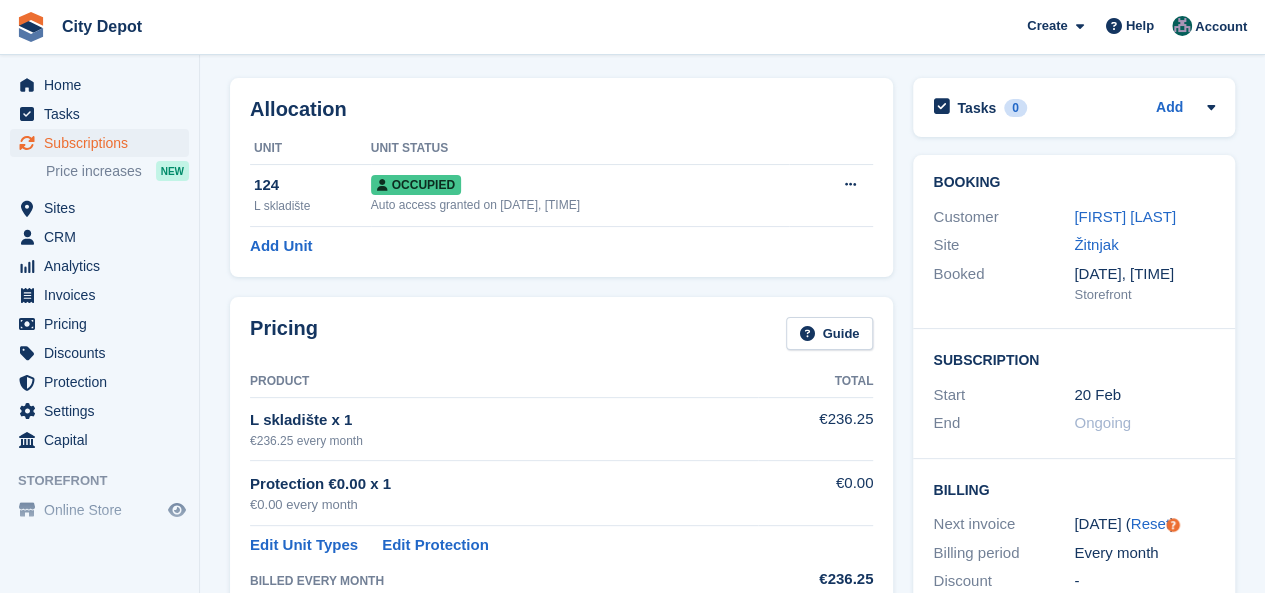 scroll, scrollTop: 100, scrollLeft: 0, axis: vertical 